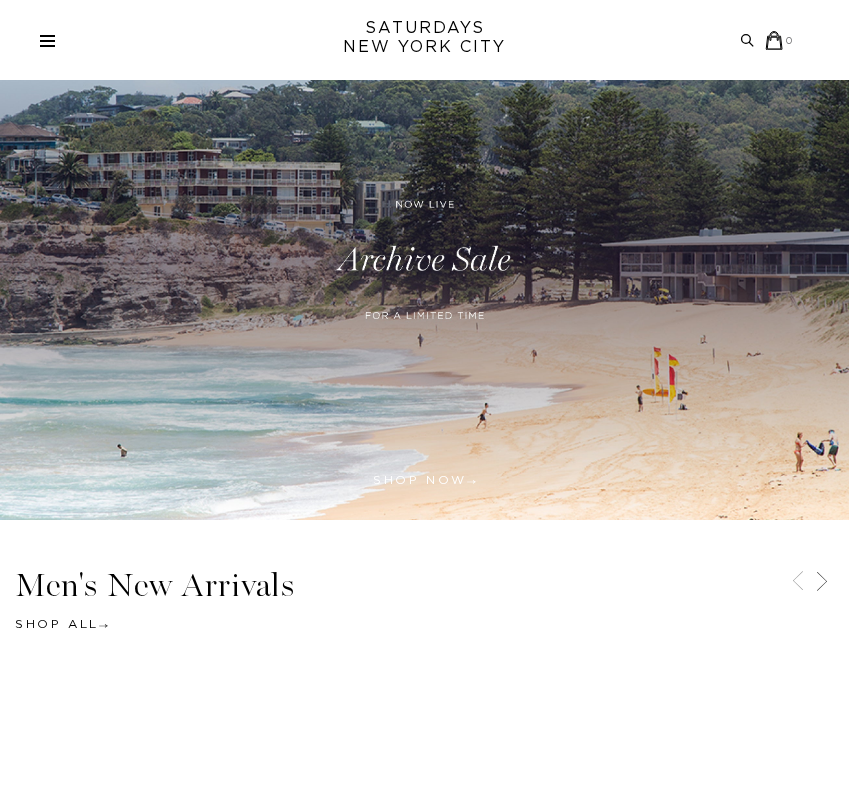 scroll, scrollTop: 54, scrollLeft: 0, axis: vertical 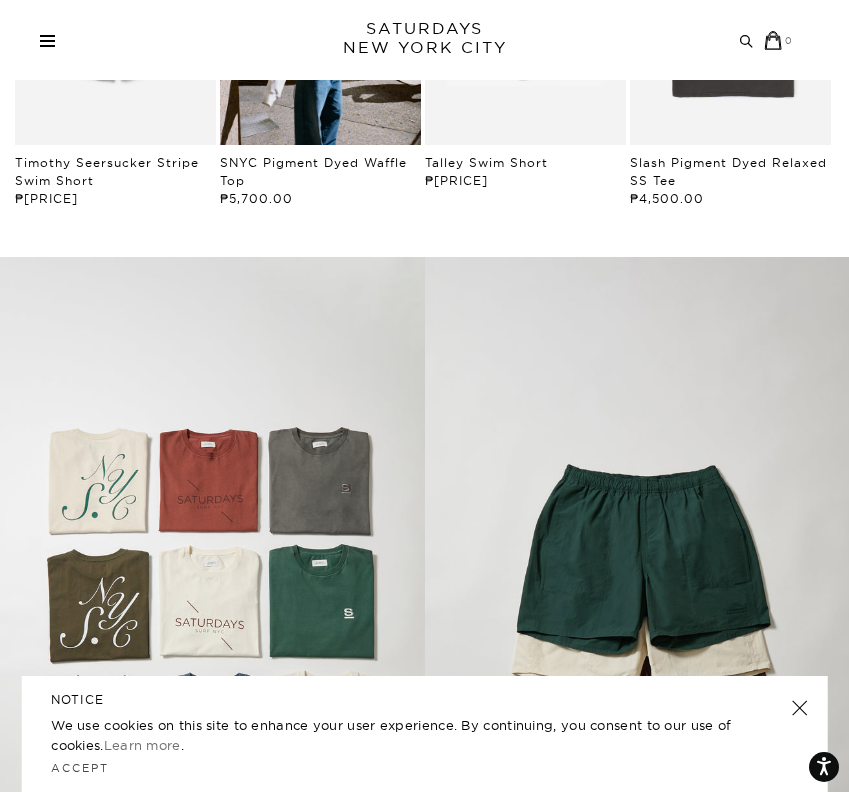click on "Archive Sale
Men's
Tees
Shirts
Shorts
Swim
Knitwear
Pants
Sweats" at bounding box center [417, 40] 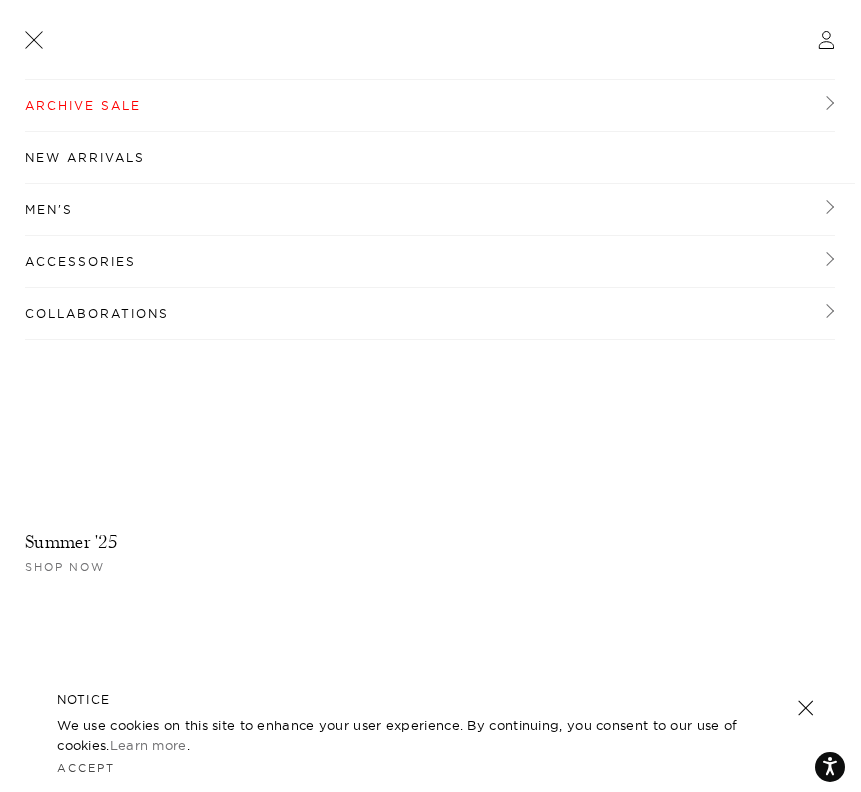 scroll, scrollTop: 0, scrollLeft: 0, axis: both 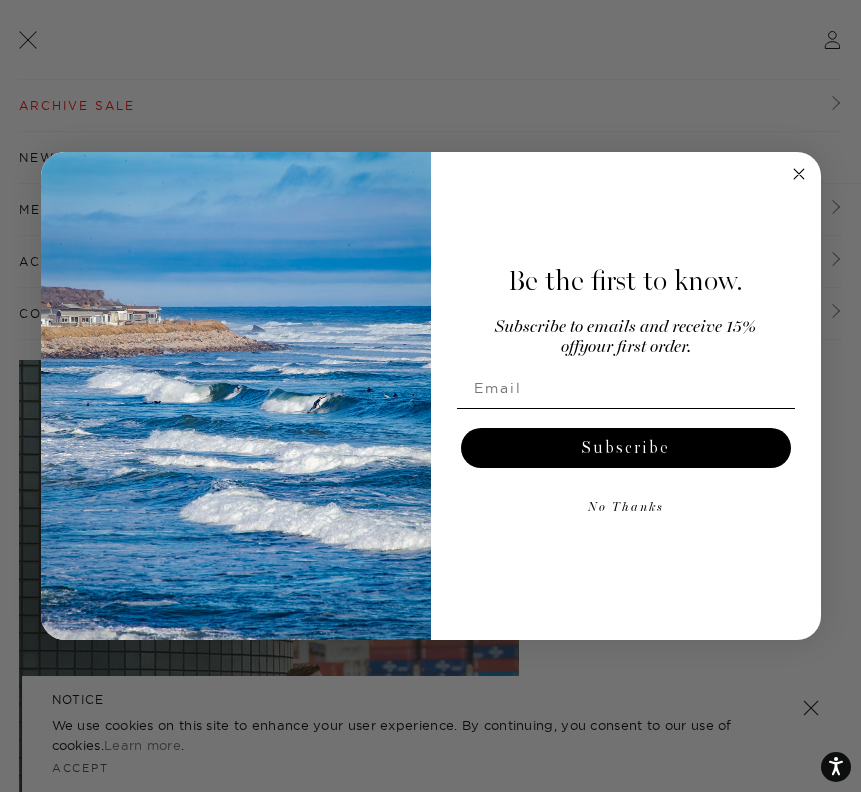 click at bounding box center [236, 396] 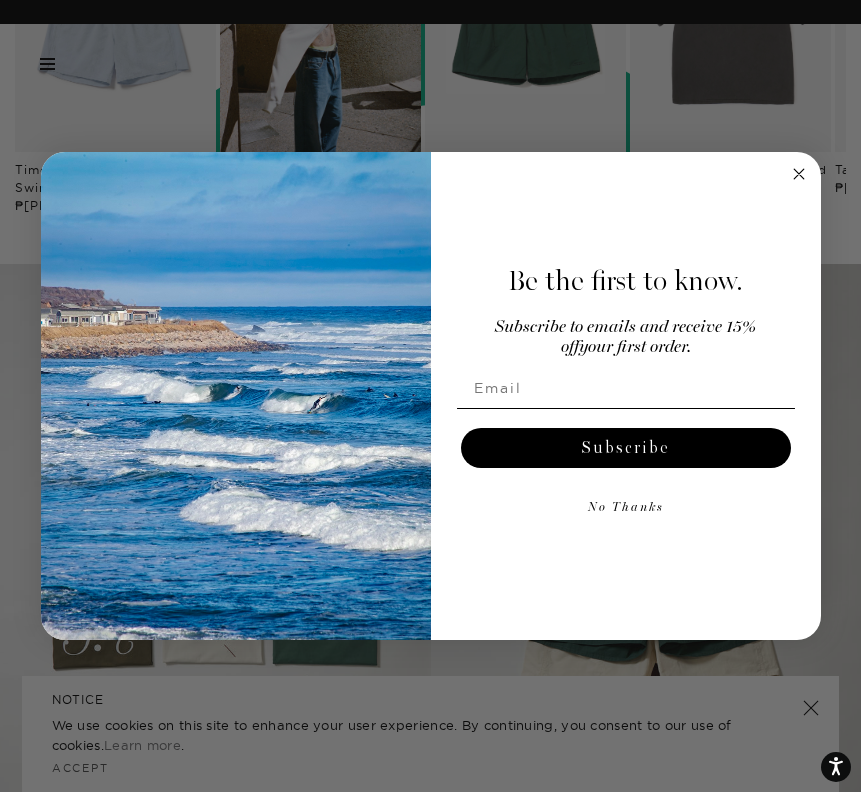 click 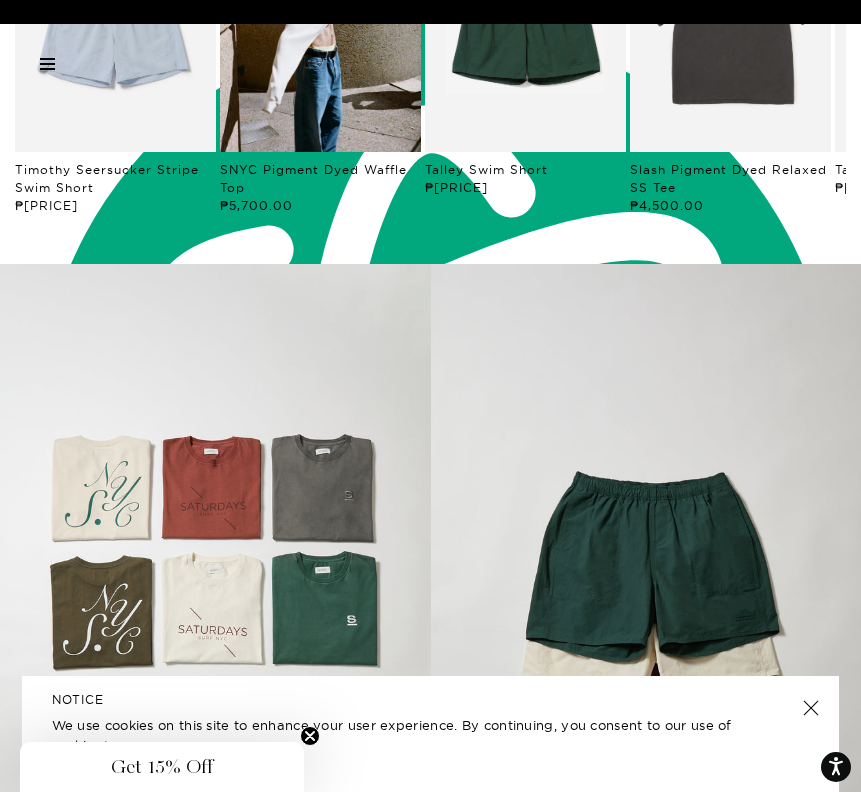 click on "Archive Sale
Men's
Tees
Shirts
Shorts
Swim
Knitwear
Pants
Sweats
Women's" at bounding box center [430, 64] 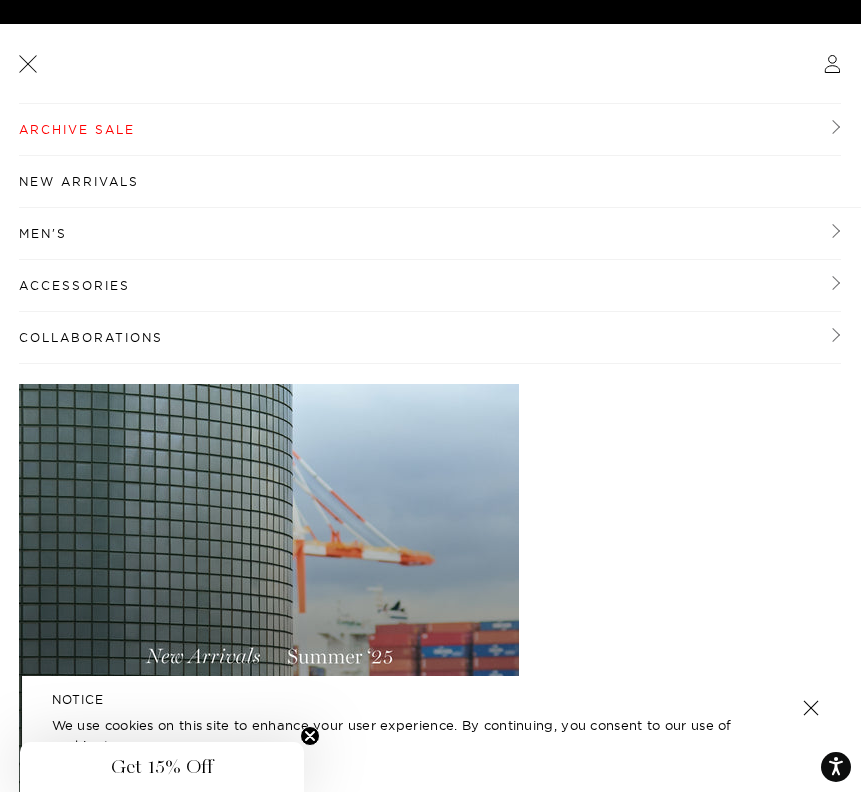 click on "Men's" at bounding box center [430, 234] 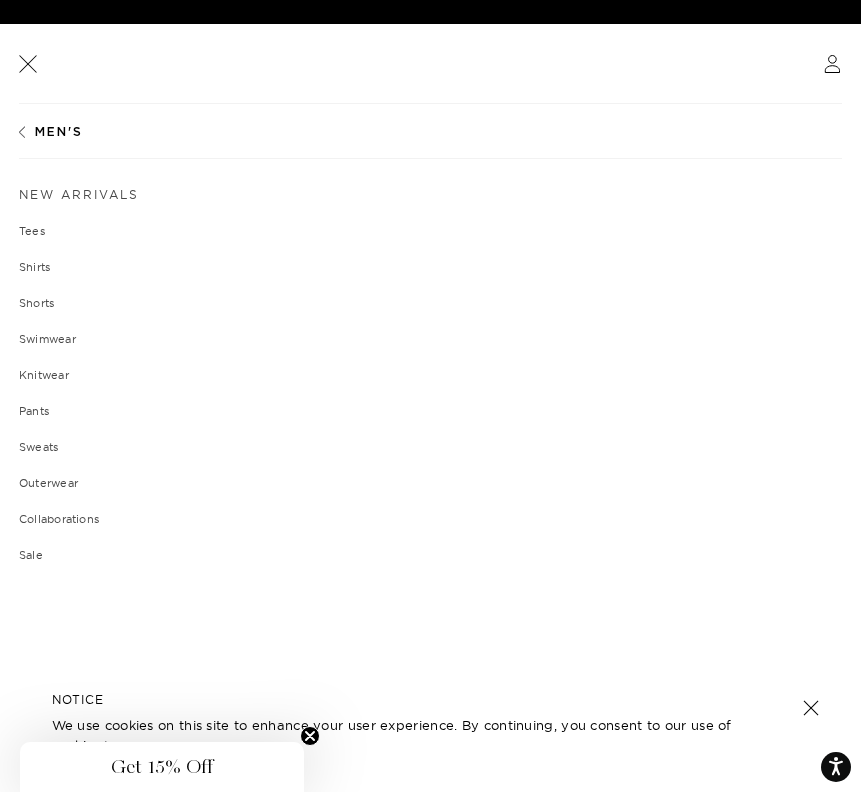 click on "Tees" at bounding box center [430, 231] 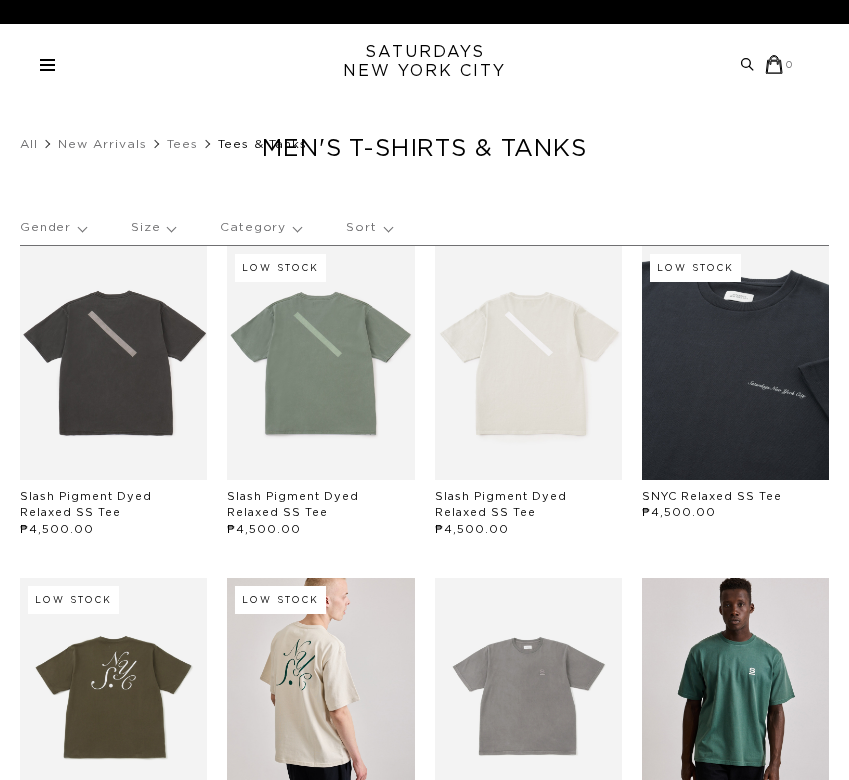 scroll, scrollTop: 0, scrollLeft: 0, axis: both 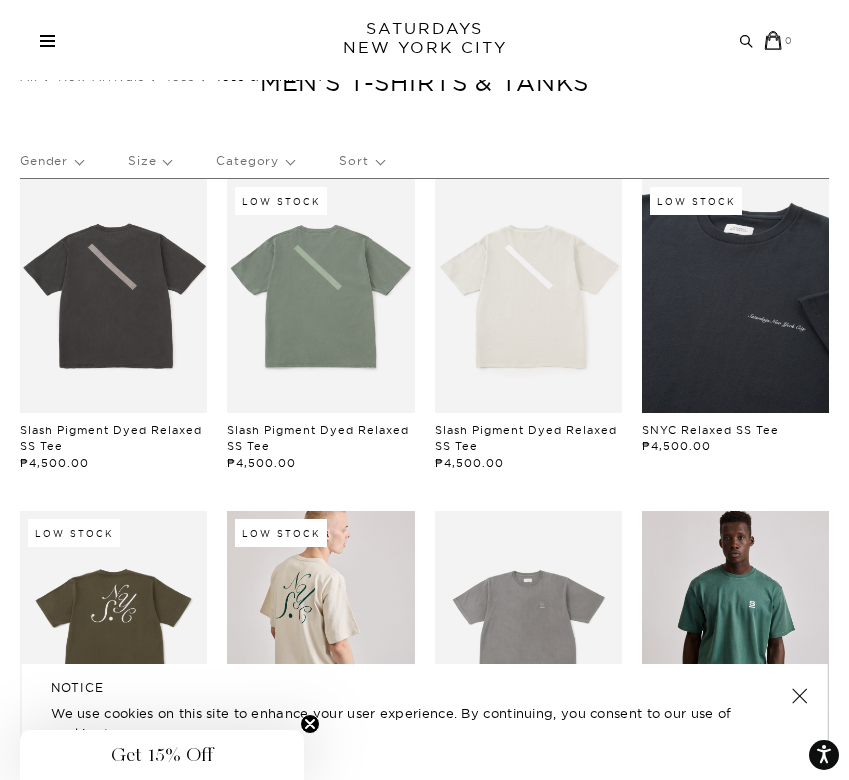 click on "Archive Sale
Men's
Tees
Shirts
Shorts
Swim
Knitwear
Pants
Sweats" at bounding box center (417, 40) 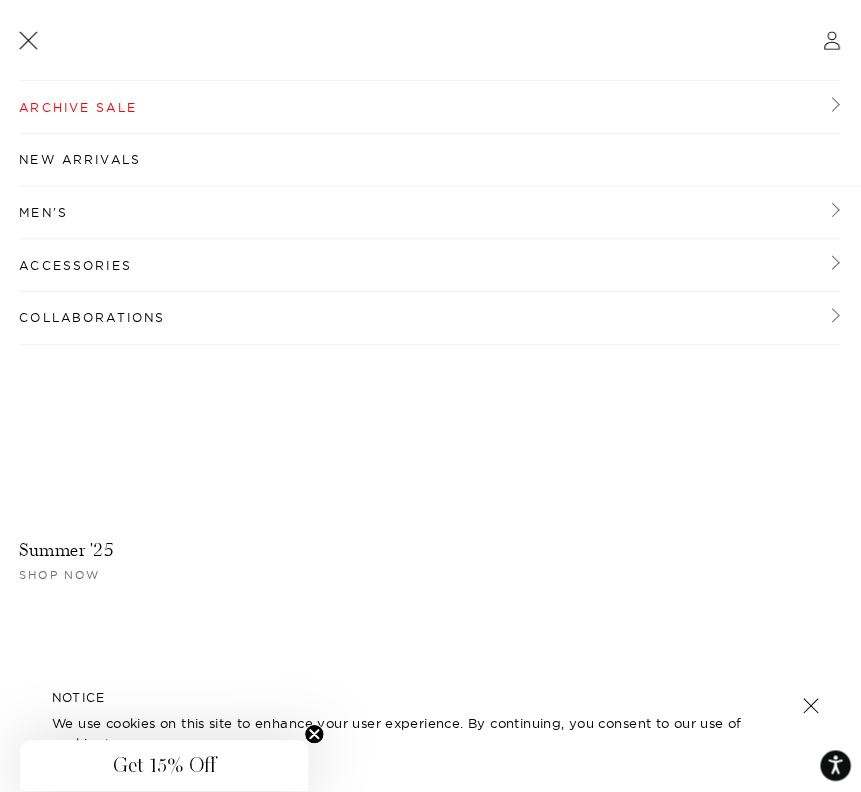 scroll, scrollTop: 0, scrollLeft: 0, axis: both 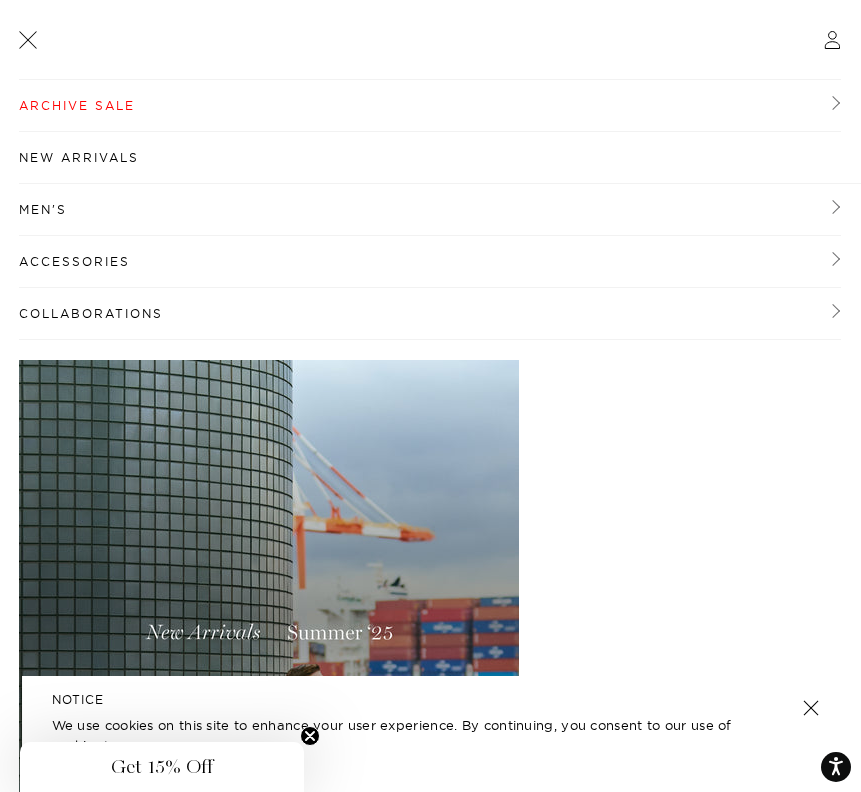 click on "Men's" at bounding box center [430, 210] 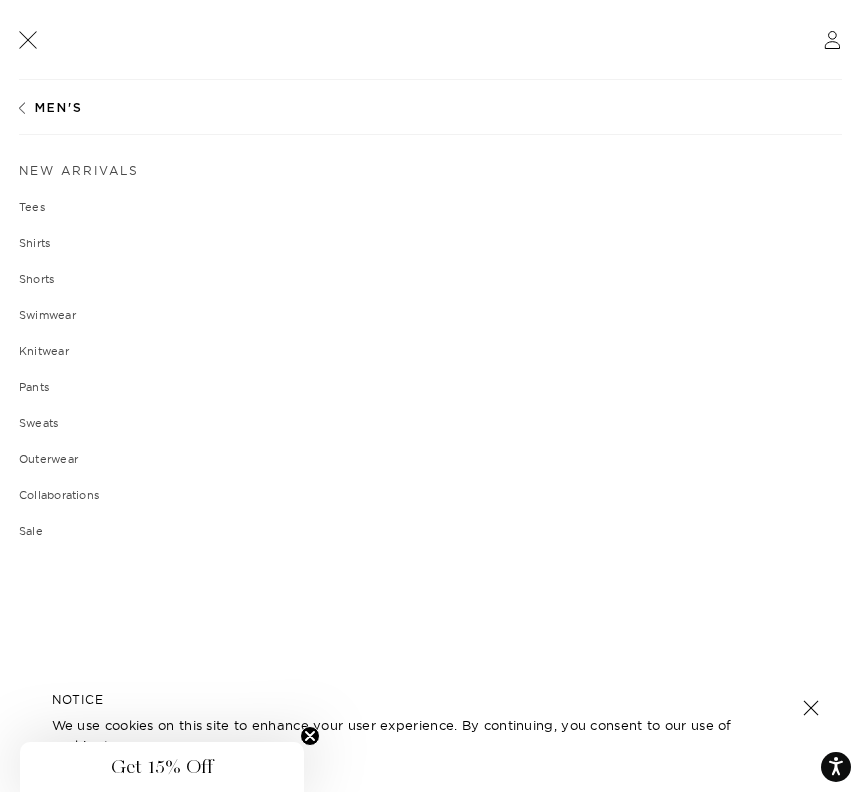 click on "Men's" at bounding box center (430, 107) 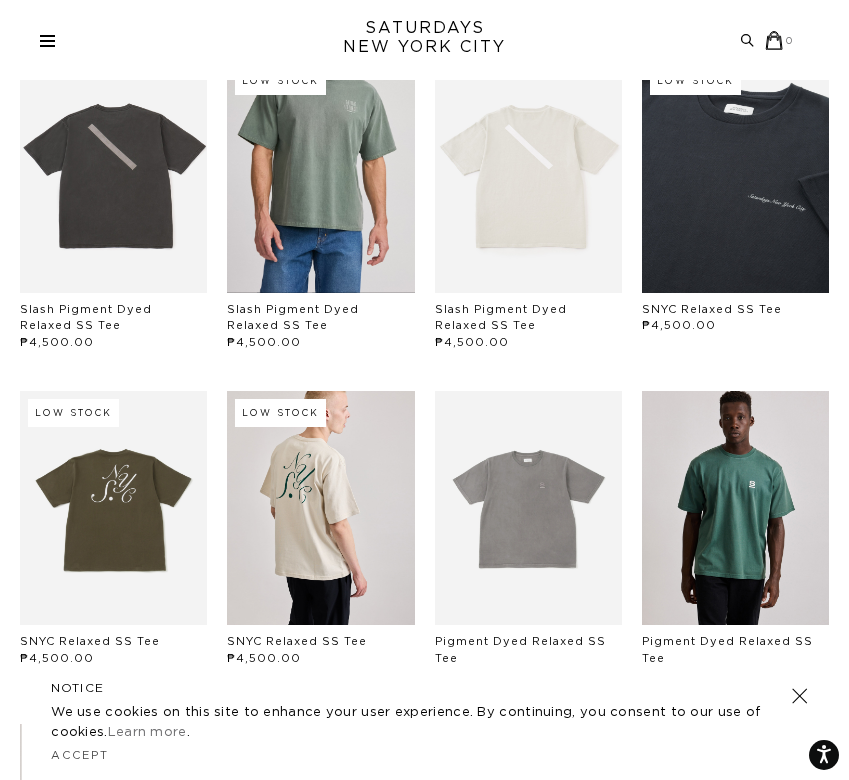 scroll, scrollTop: 473, scrollLeft: 0, axis: vertical 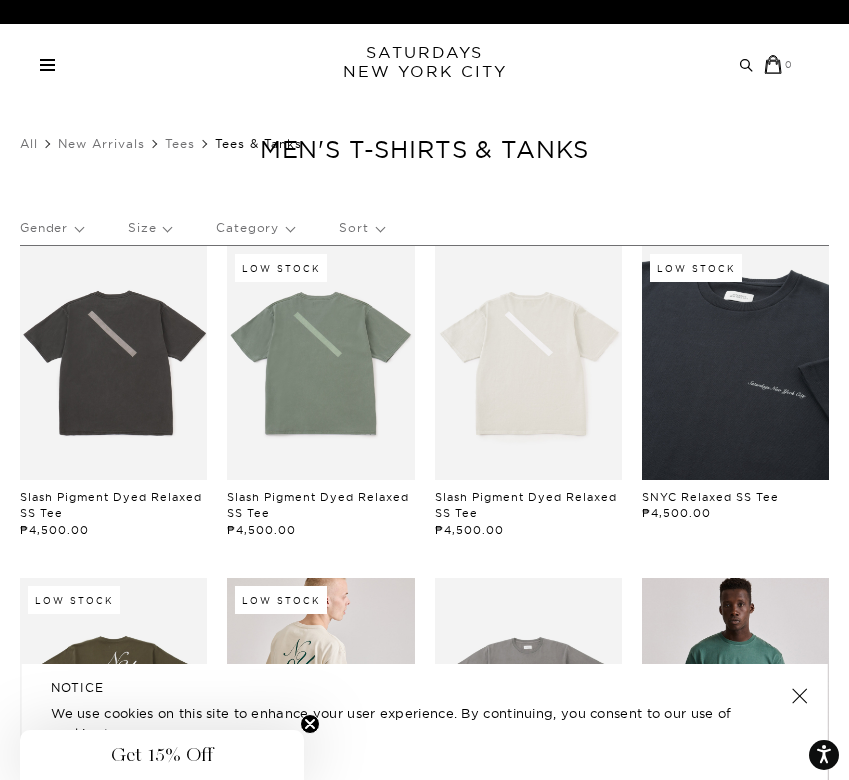 click at bounding box center [47, 70] 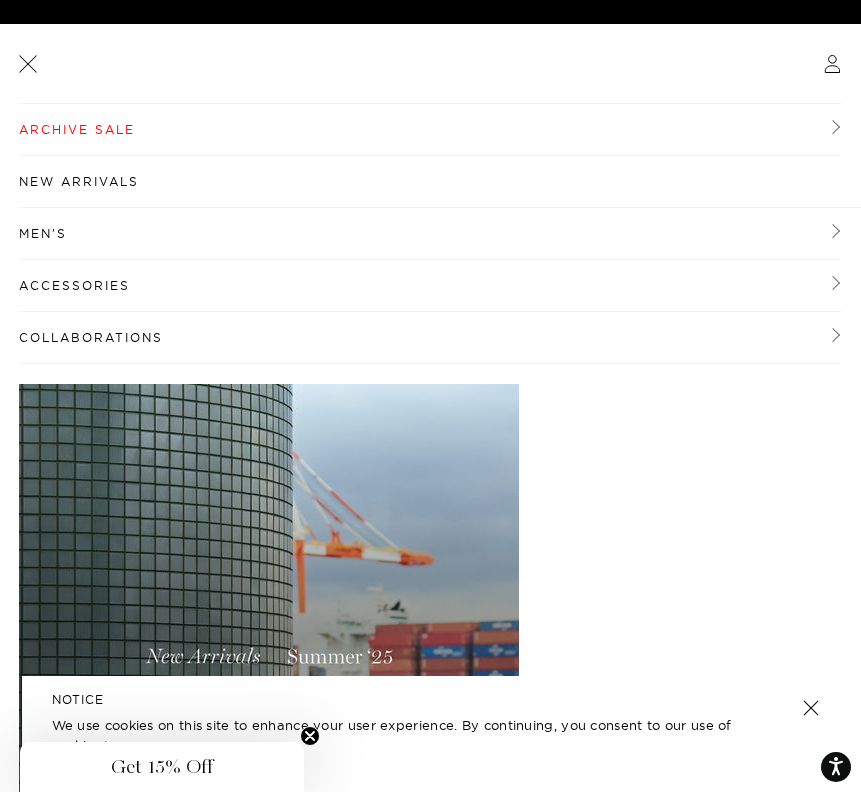 click on "Archive Sale" at bounding box center (430, 130) 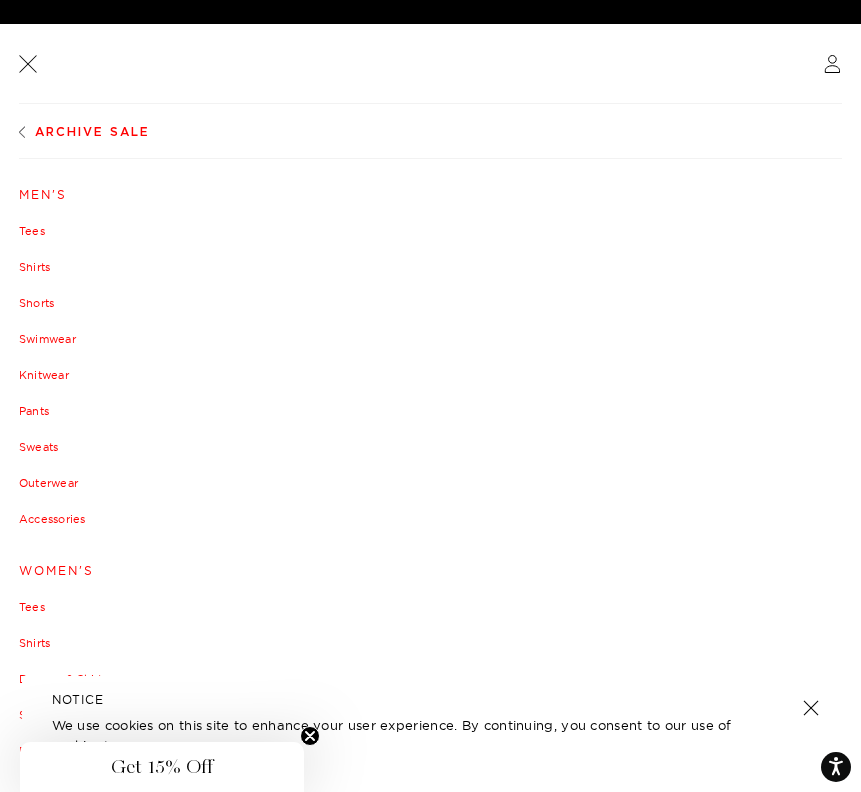click on "Tees" at bounding box center (430, 231) 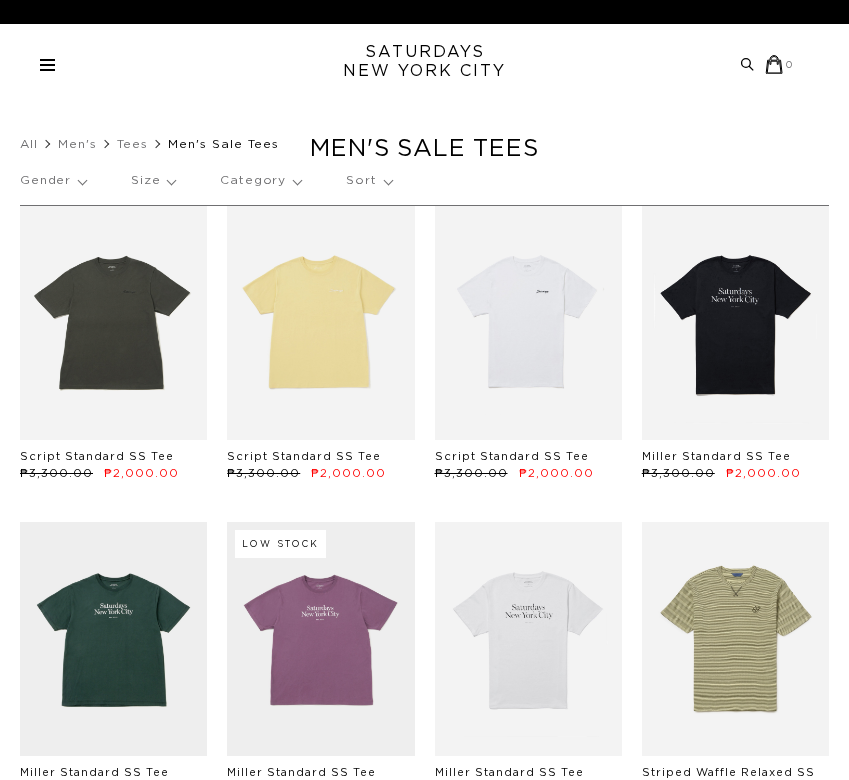 scroll, scrollTop: 28, scrollLeft: 0, axis: vertical 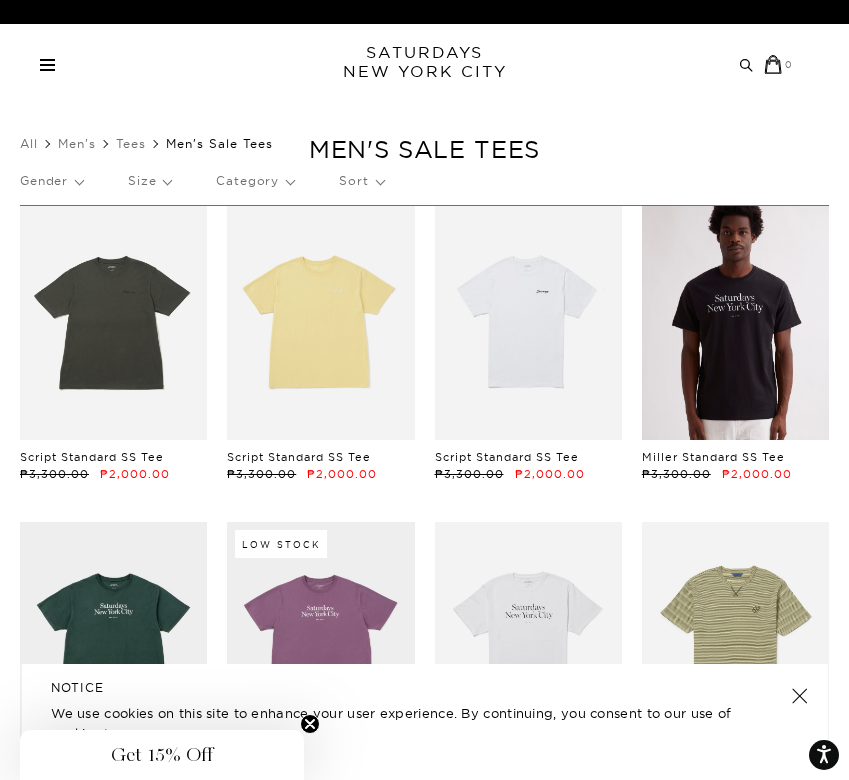 click at bounding box center [735, 323] 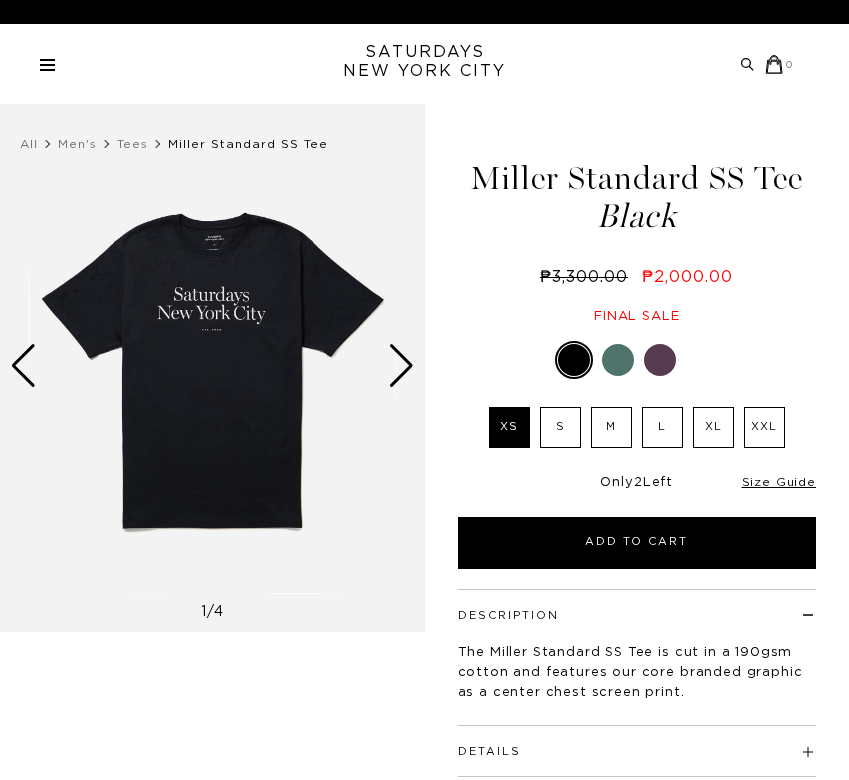 scroll, scrollTop: 0, scrollLeft: 0, axis: both 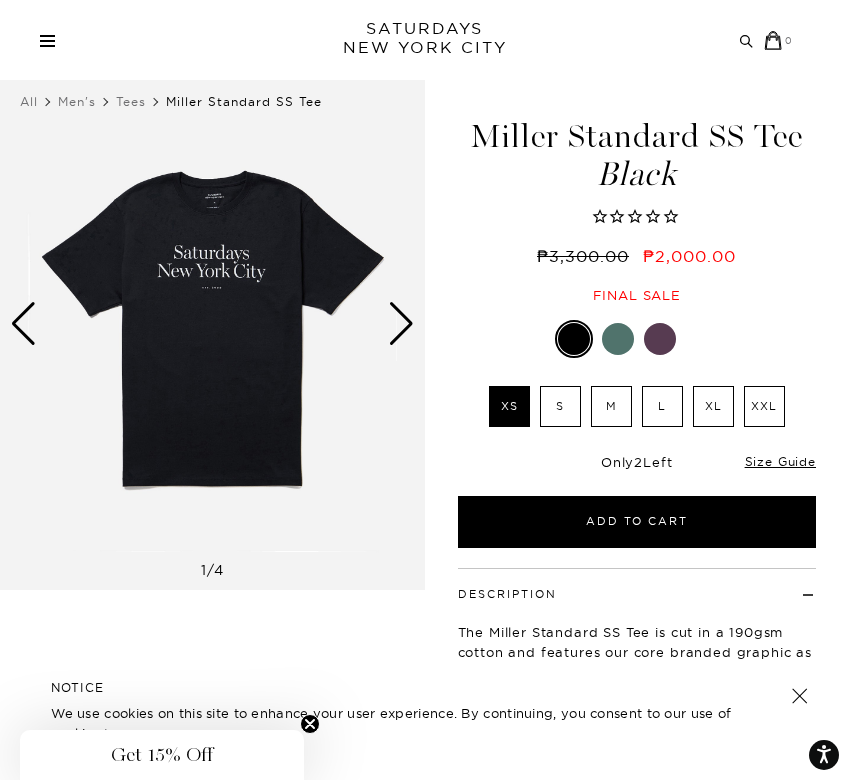 click at bounding box center [401, 324] 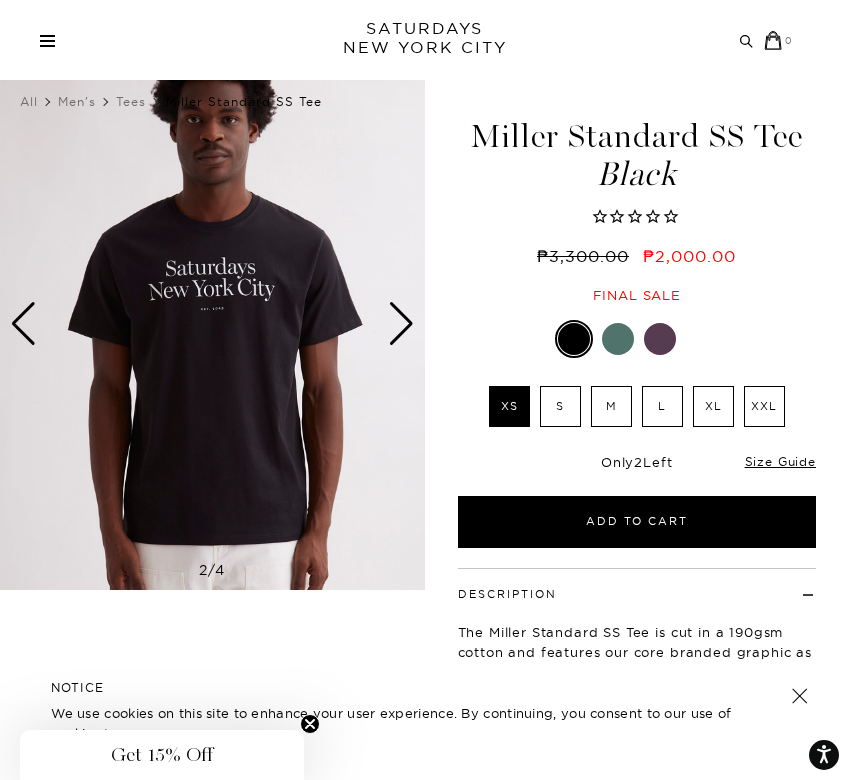 click at bounding box center (401, 324) 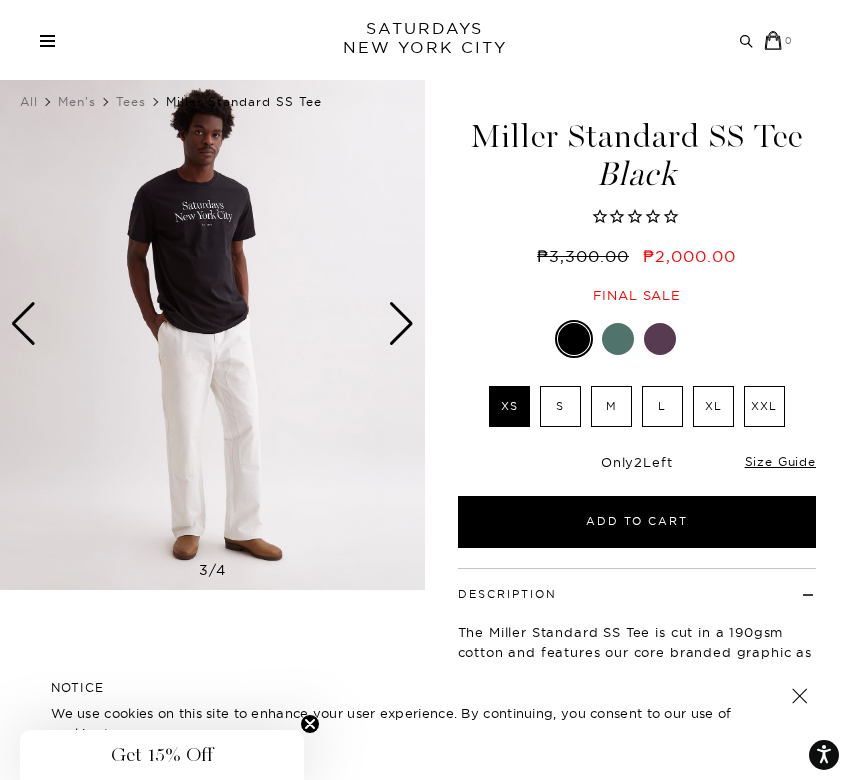 click at bounding box center (401, 324) 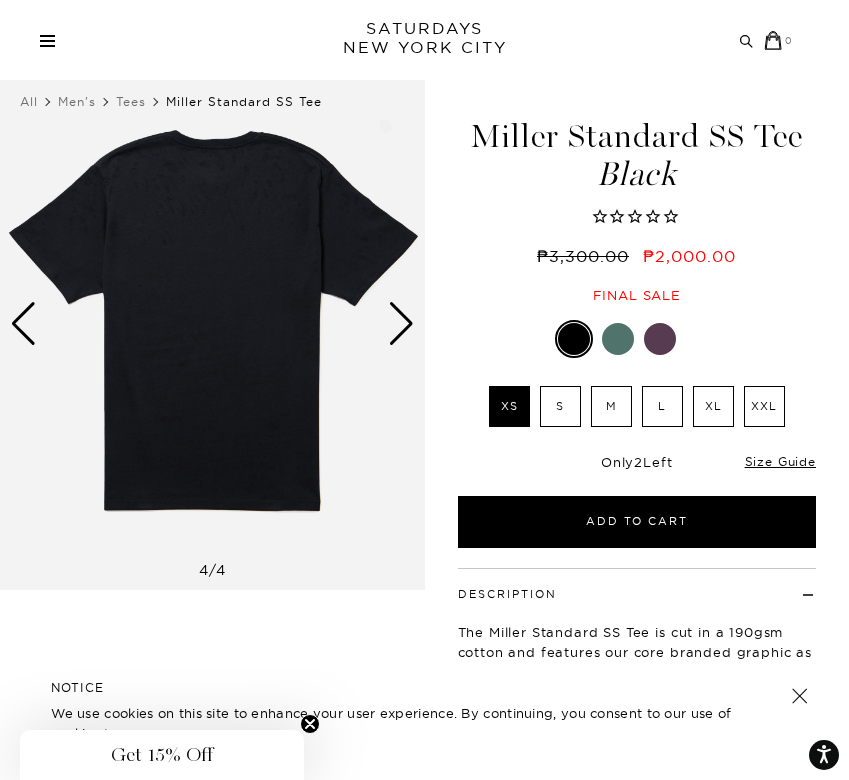 click at bounding box center (401, 324) 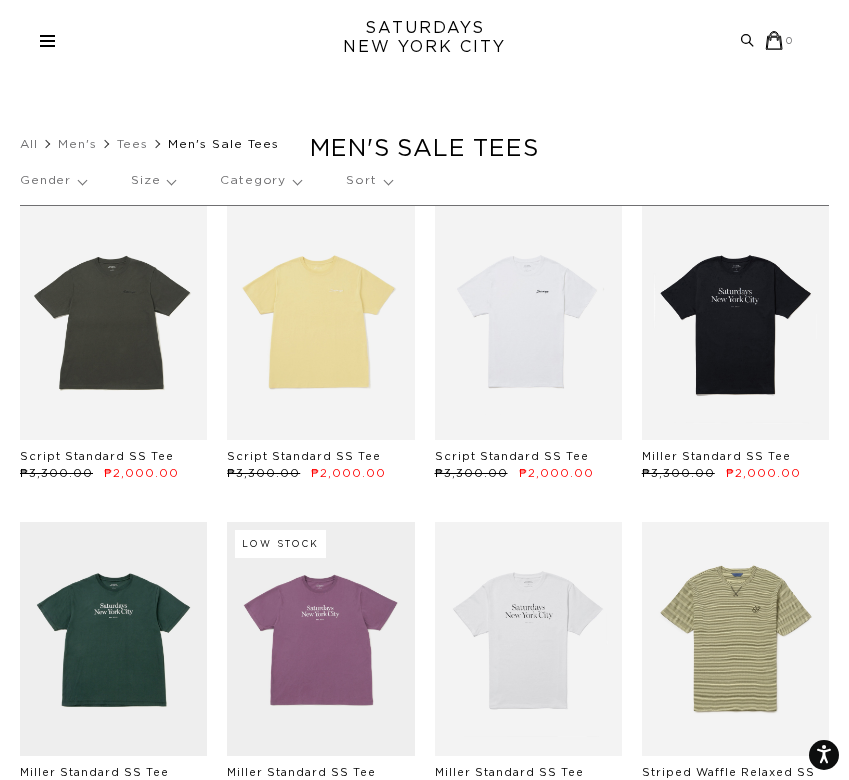 scroll, scrollTop: 1802, scrollLeft: 0, axis: vertical 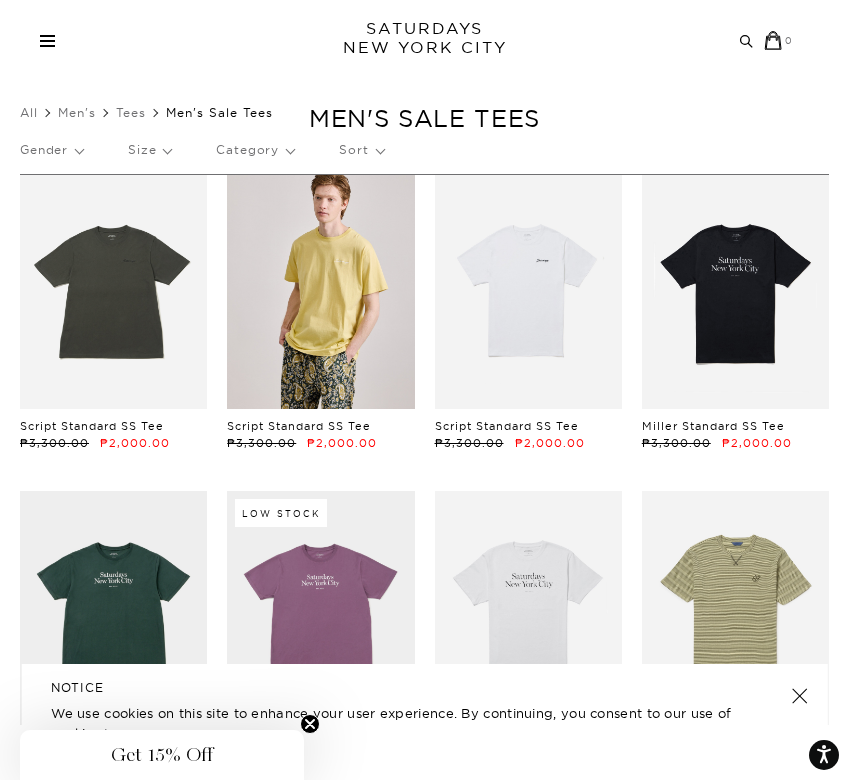 click at bounding box center (320, 292) 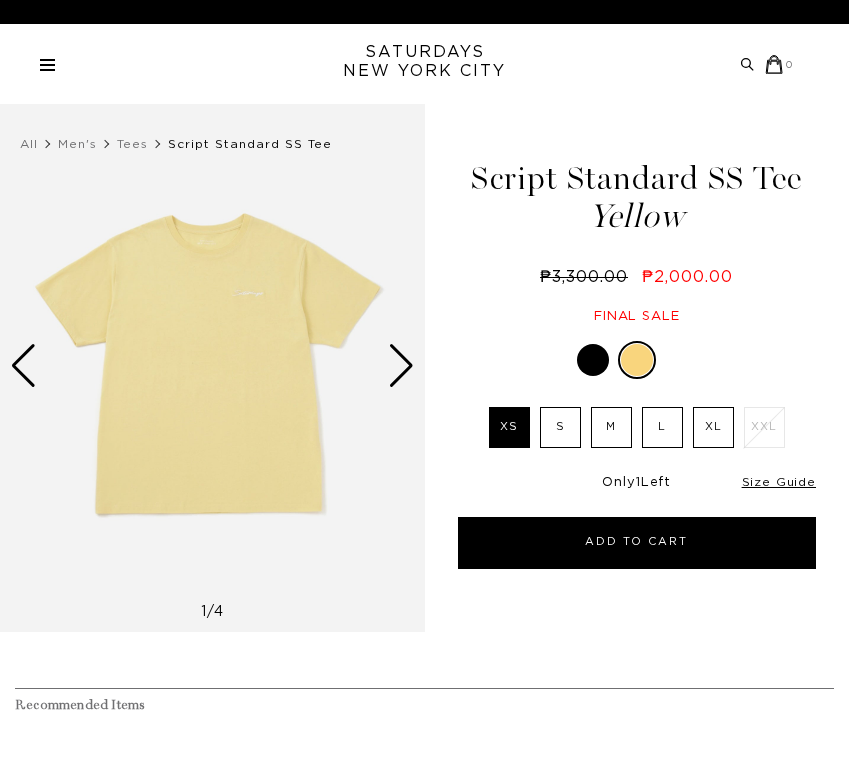scroll, scrollTop: 0, scrollLeft: 0, axis: both 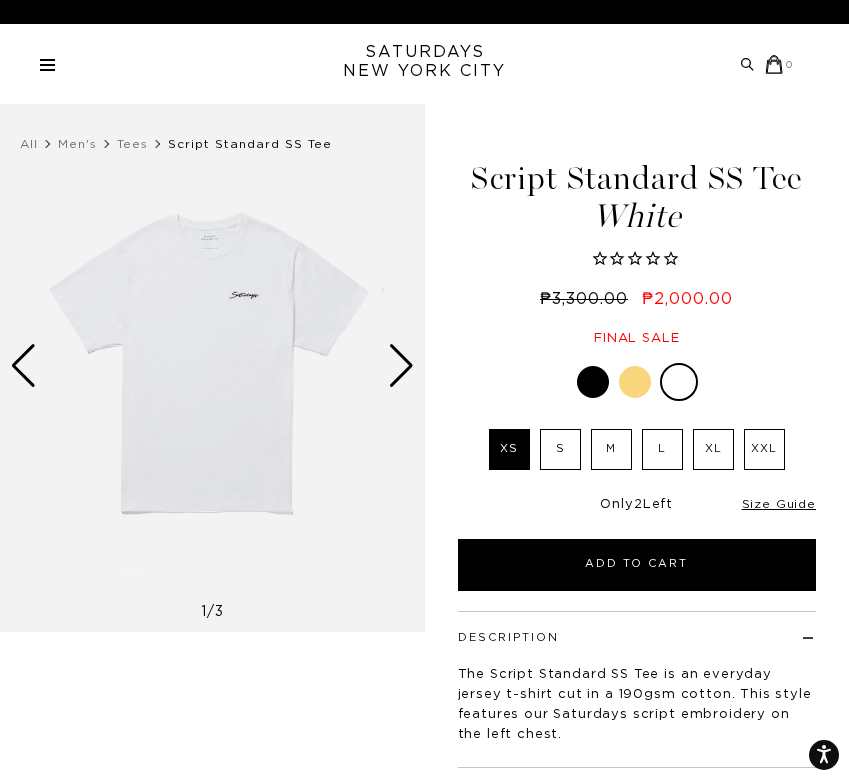 click at bounding box center (401, 366) 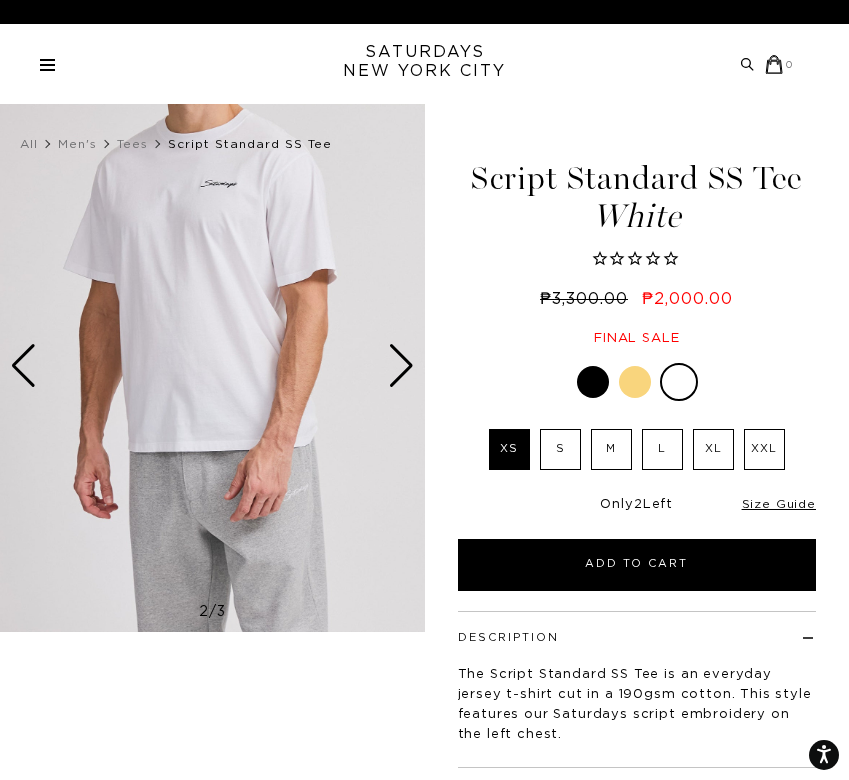 click at bounding box center [401, 366] 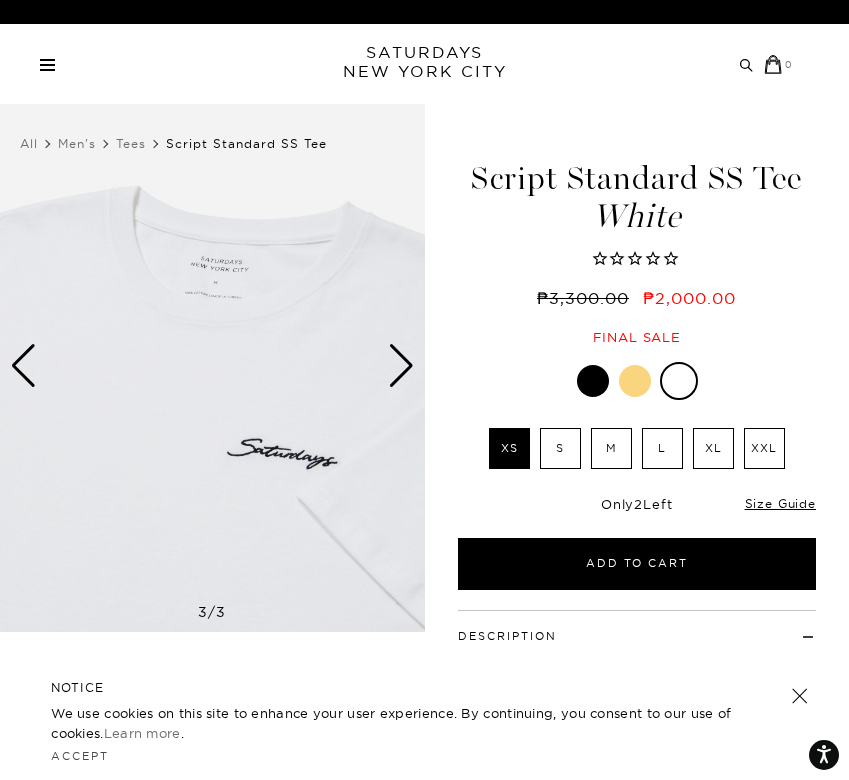 click at bounding box center (401, 366) 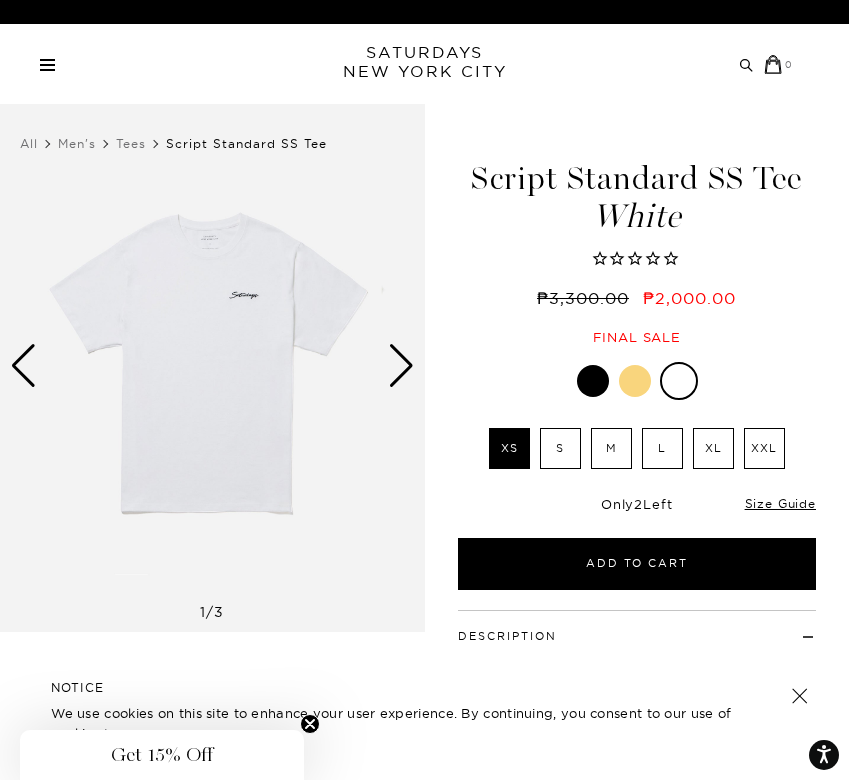 click at bounding box center (401, 366) 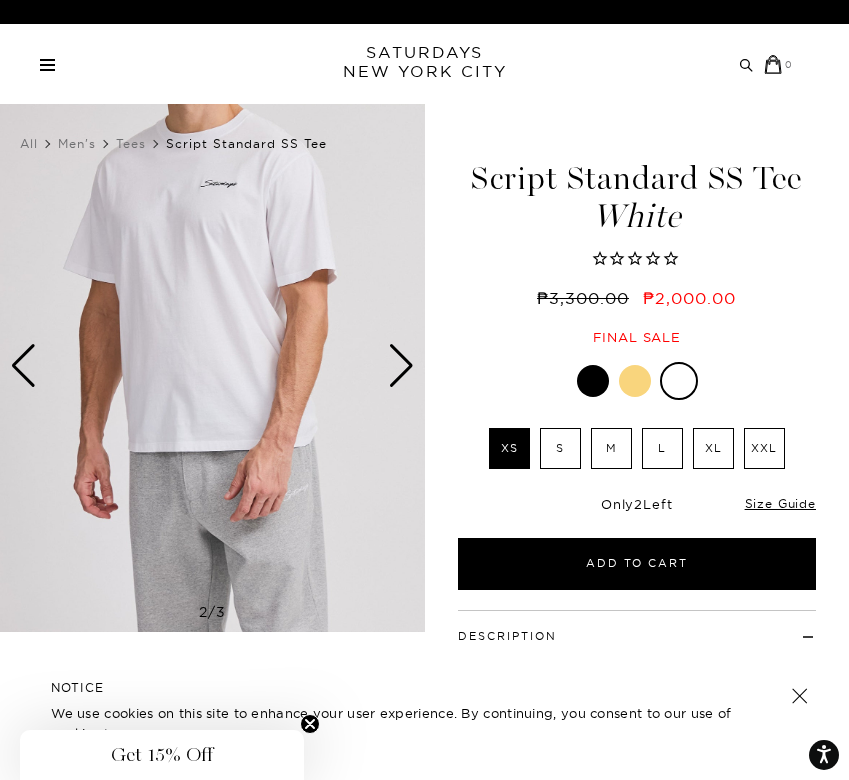 click at bounding box center (401, 366) 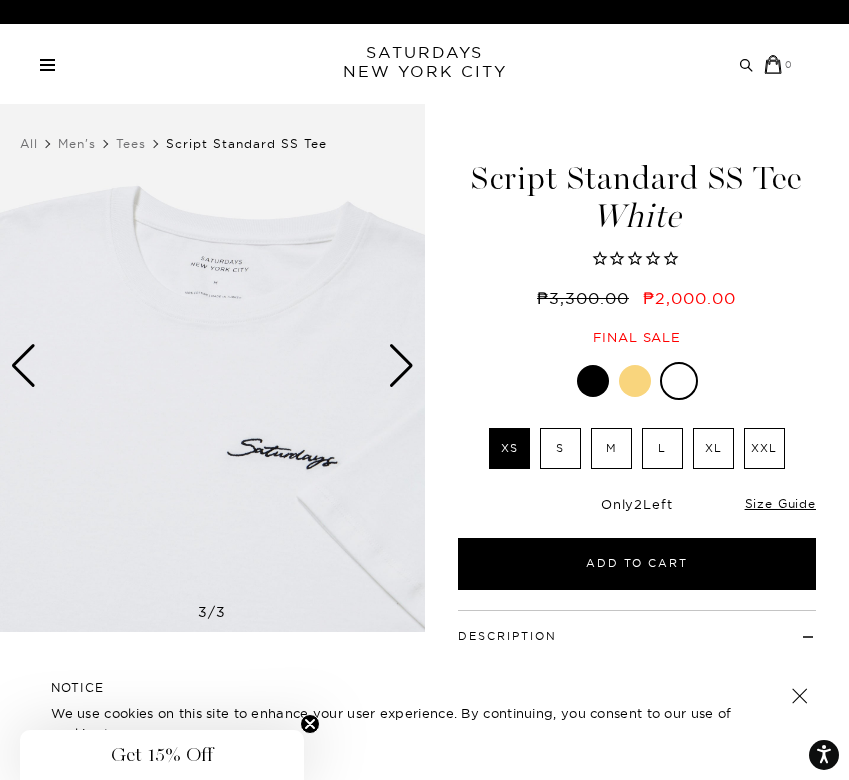 click at bounding box center [401, 366] 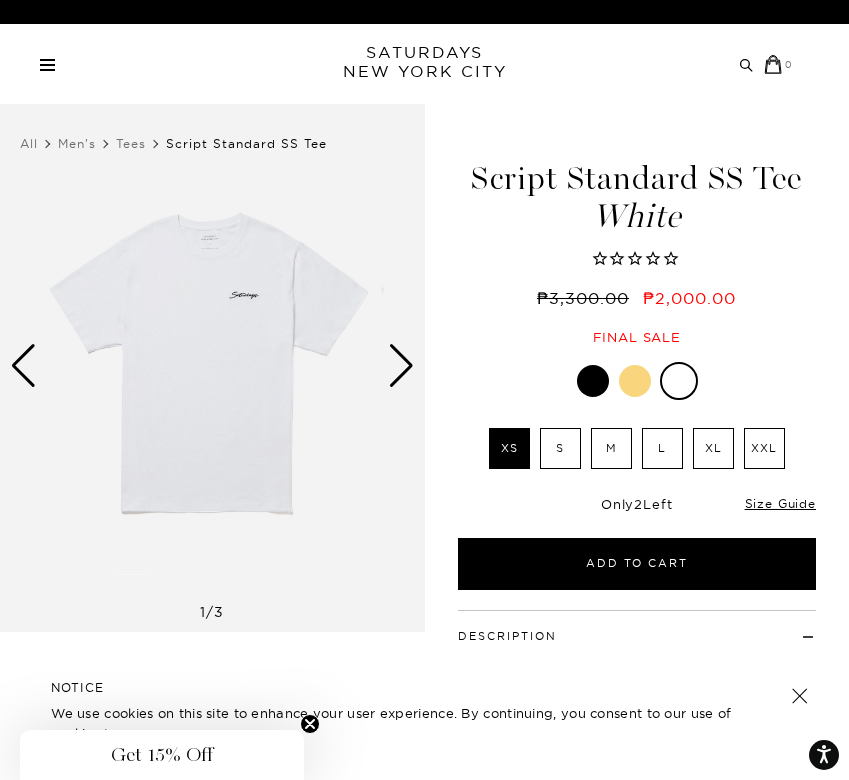 click at bounding box center [401, 366] 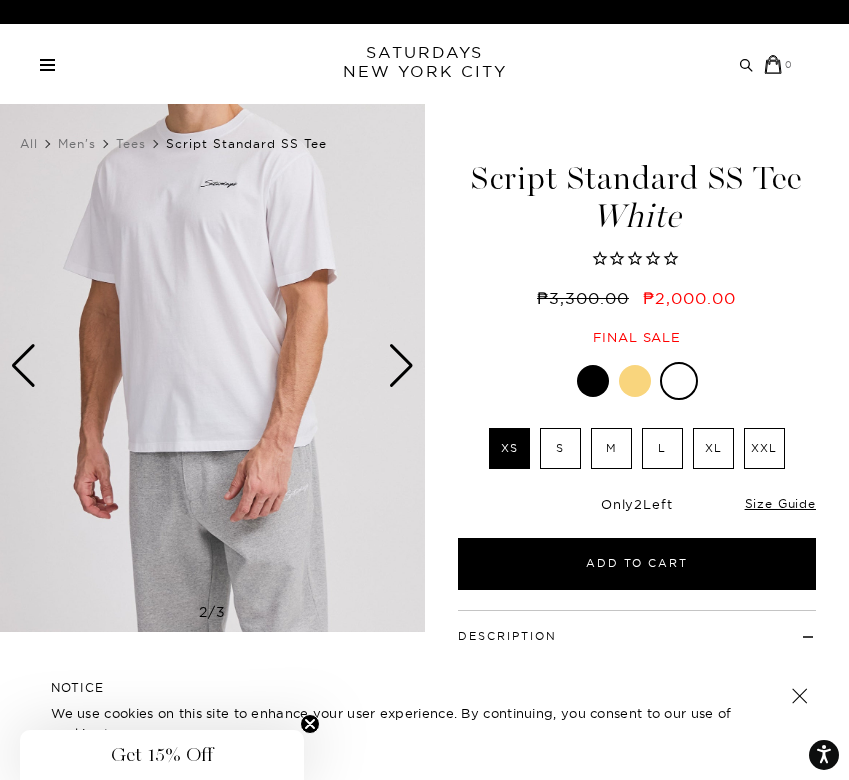 click at bounding box center (401, 366) 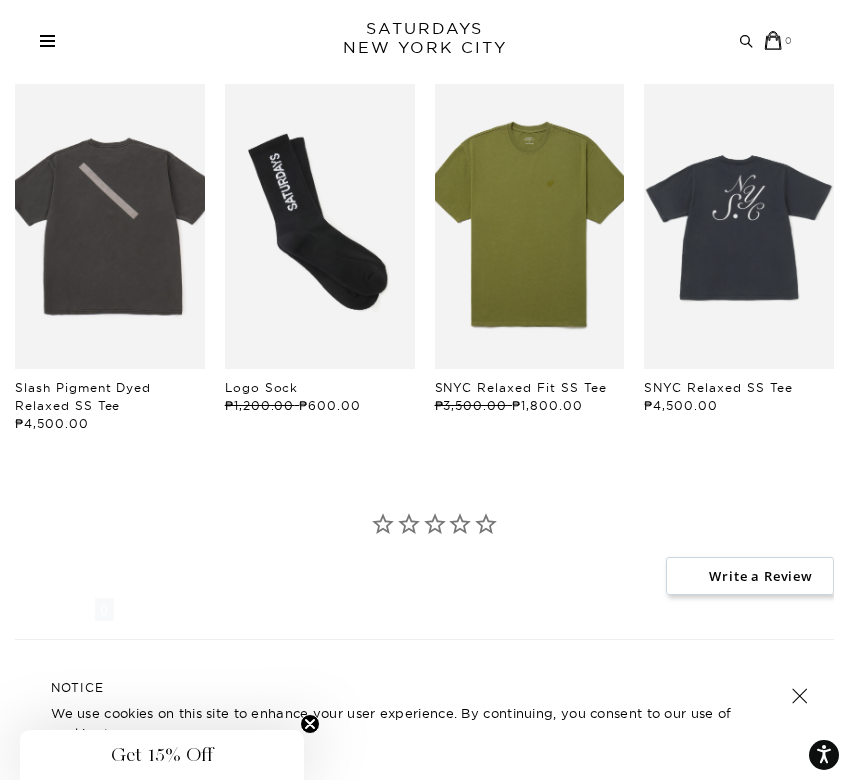 scroll, scrollTop: 922, scrollLeft: 0, axis: vertical 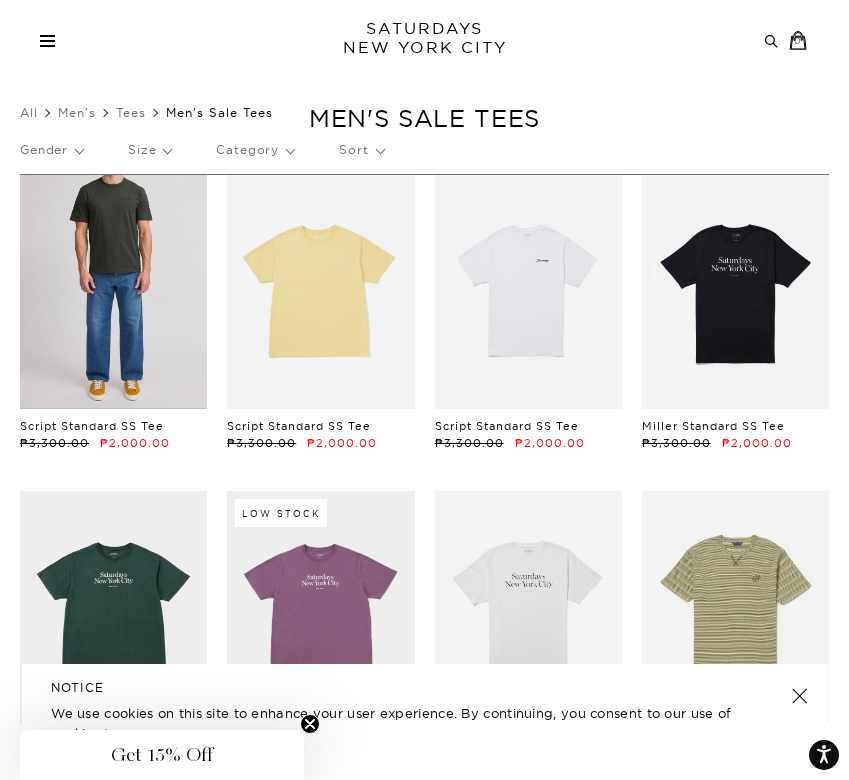 click at bounding box center (113, 292) 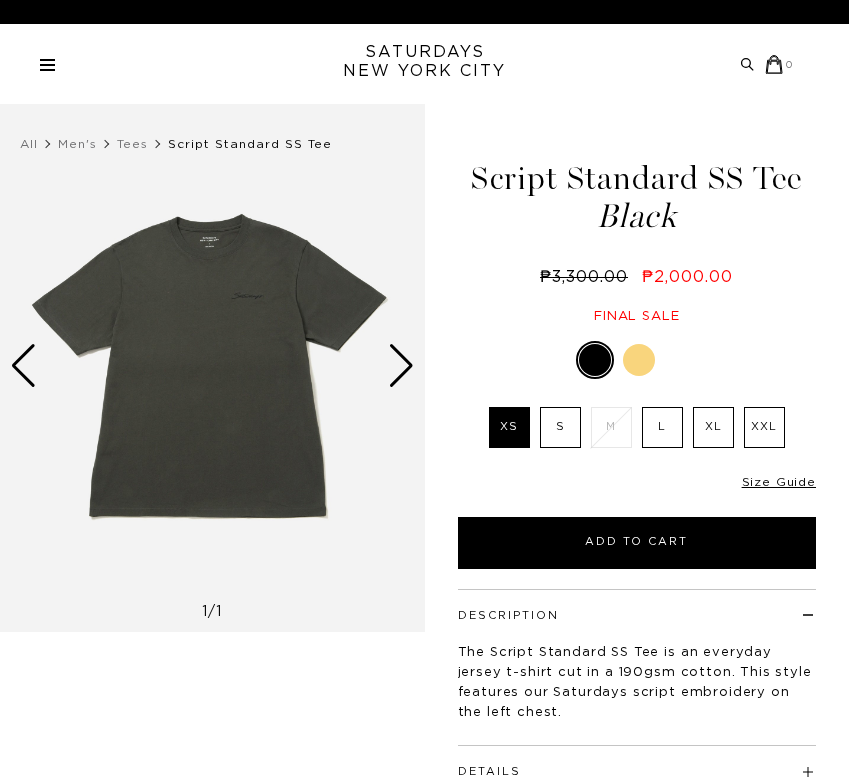 scroll, scrollTop: 0, scrollLeft: 0, axis: both 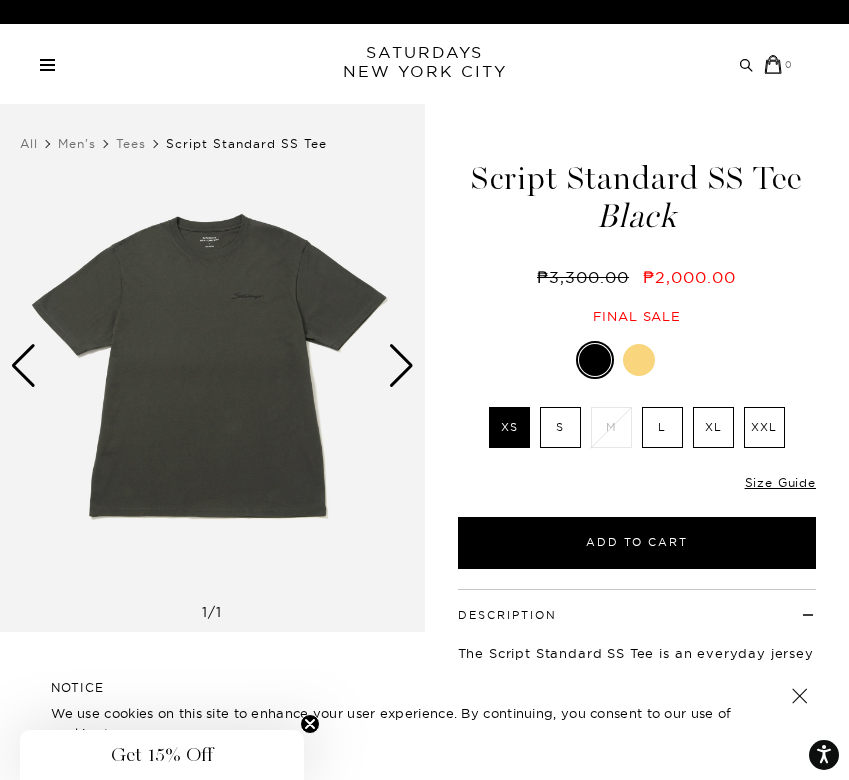 click at bounding box center [401, 366] 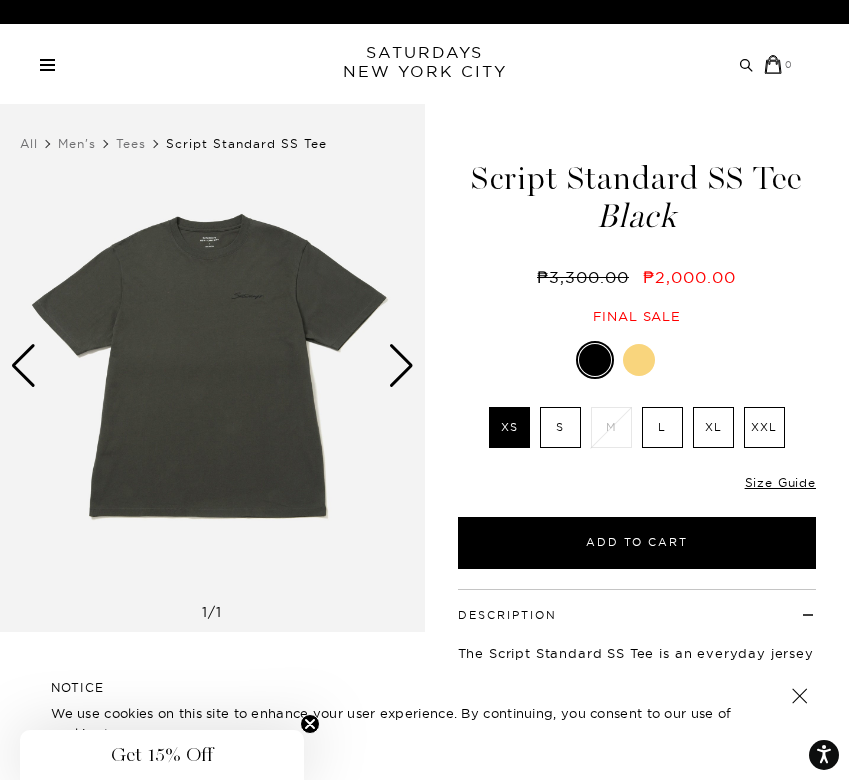 click at bounding box center [401, 366] 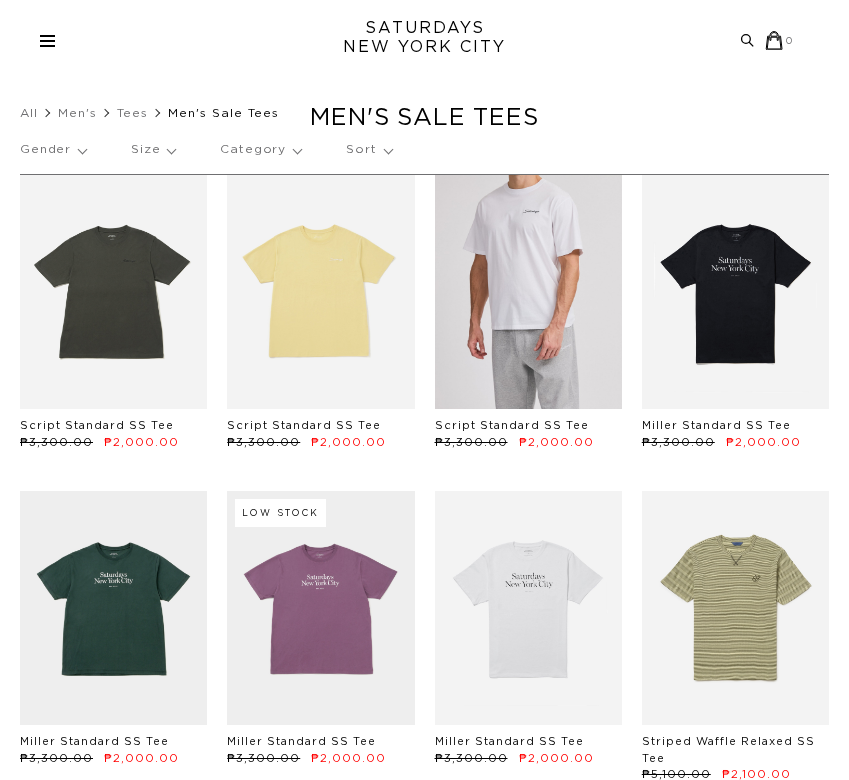 scroll, scrollTop: 31, scrollLeft: 0, axis: vertical 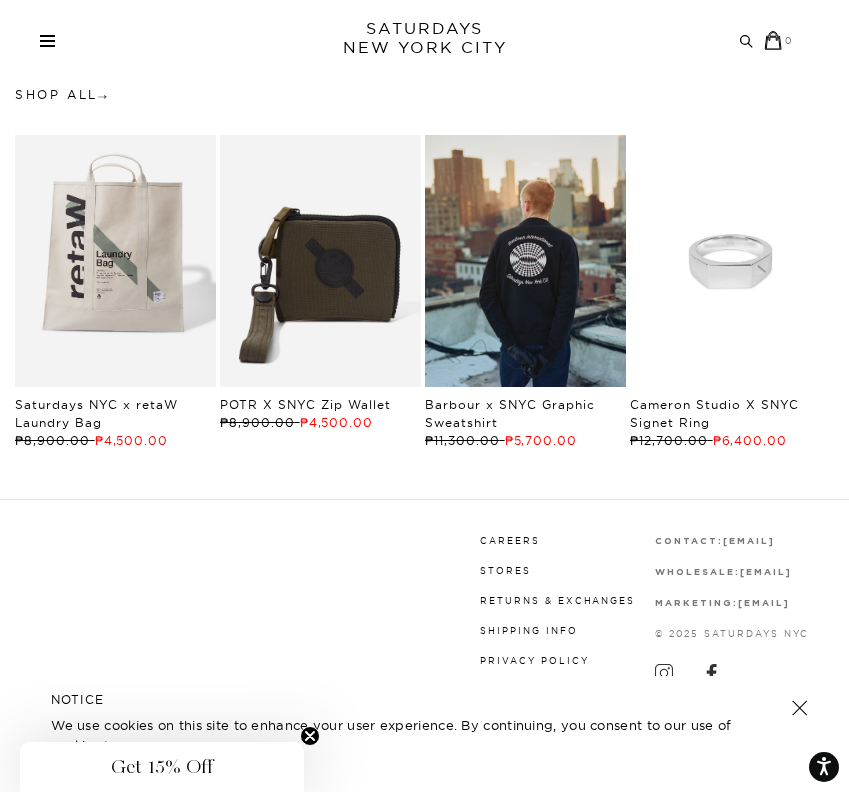 click on "Archive Sale
Men's
Tees
Shirts
Shorts
Swim
Knitwear
Pants
Sweats" at bounding box center [417, 40] 